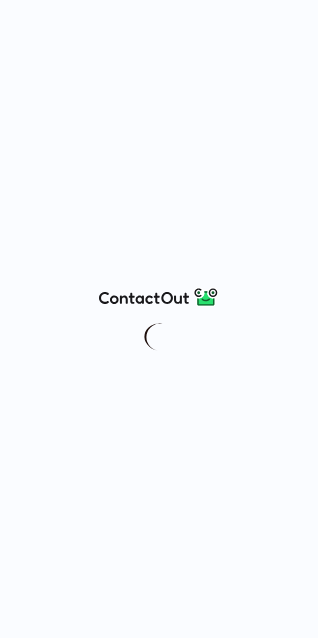 scroll, scrollTop: 0, scrollLeft: 0, axis: both 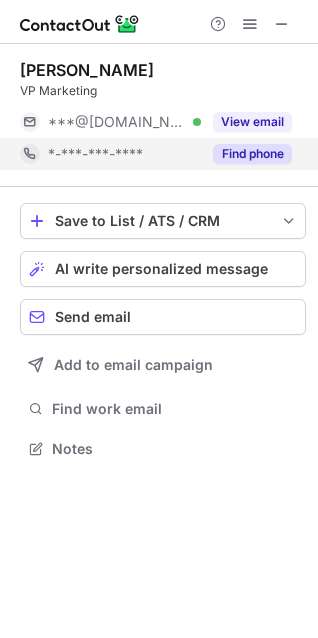 click on "Find phone" at bounding box center (252, 154) 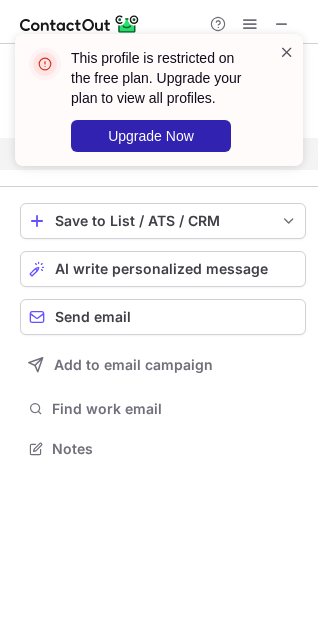 scroll, scrollTop: 402, scrollLeft: 318, axis: both 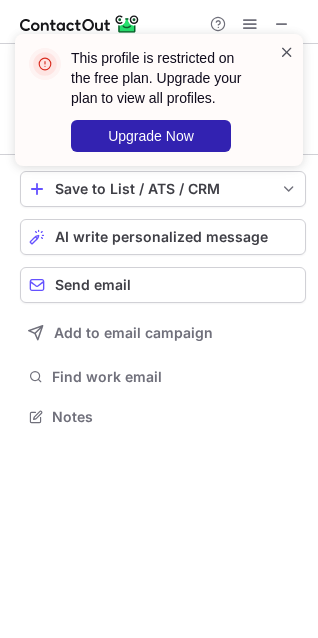 click at bounding box center [287, 52] 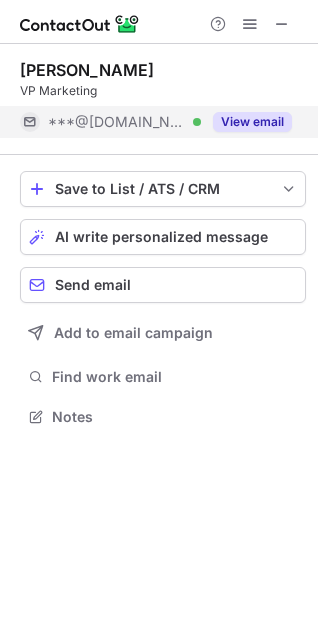 click on "View email" at bounding box center [252, 122] 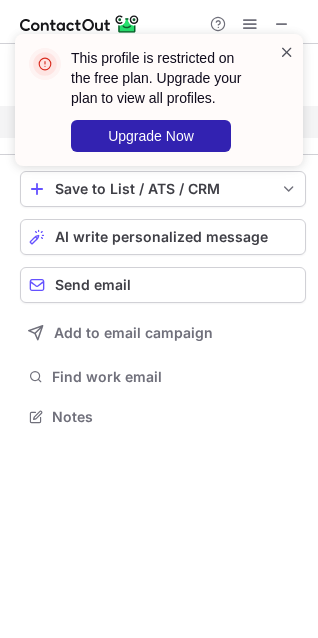 click at bounding box center (287, 52) 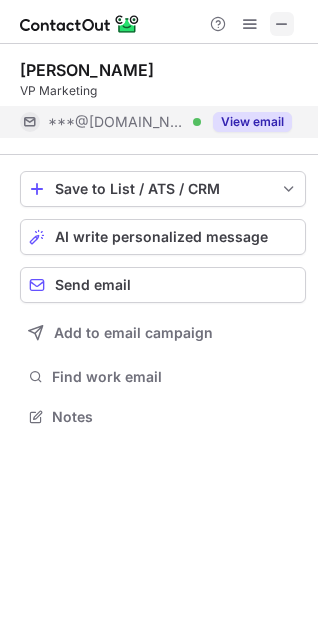 click at bounding box center (282, 24) 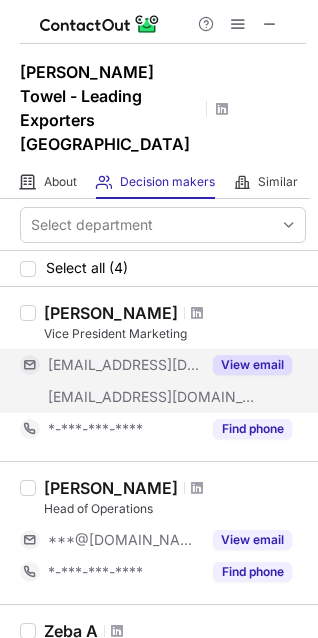 click on "View email" at bounding box center [252, 365] 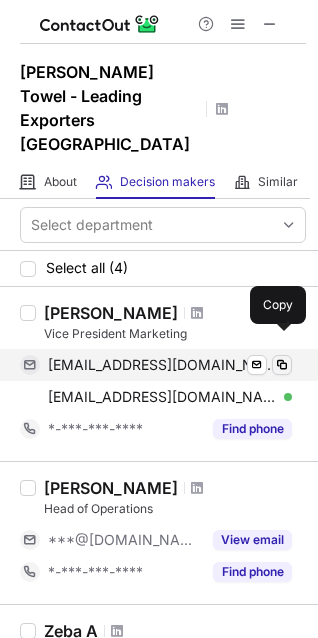 click at bounding box center (282, 365) 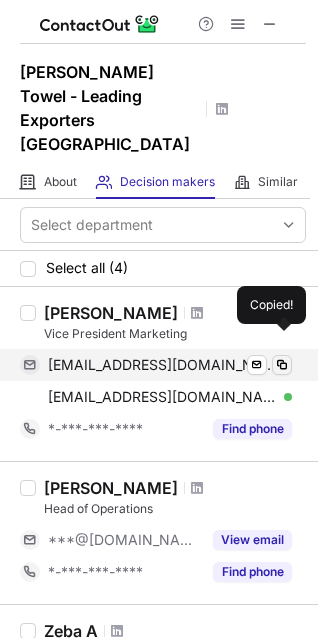 type 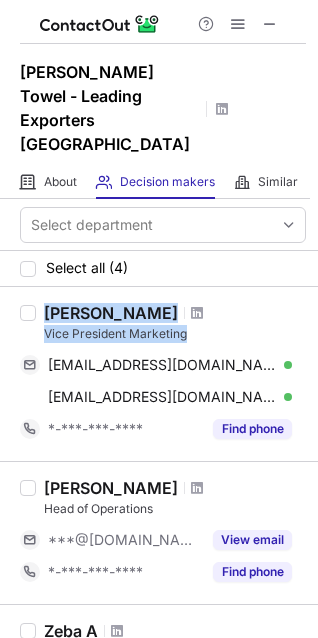 drag, startPoint x: 47, startPoint y: 286, endPoint x: 186, endPoint y: 307, distance: 140.57738 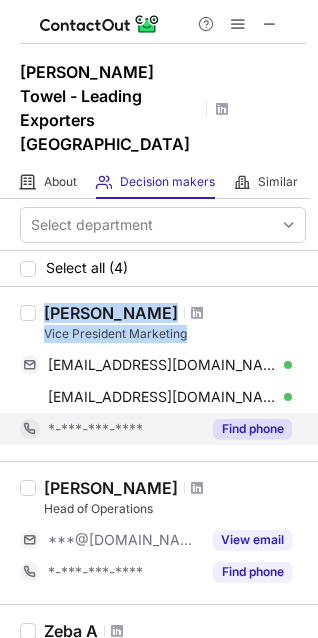 click on "Find phone" at bounding box center [252, 429] 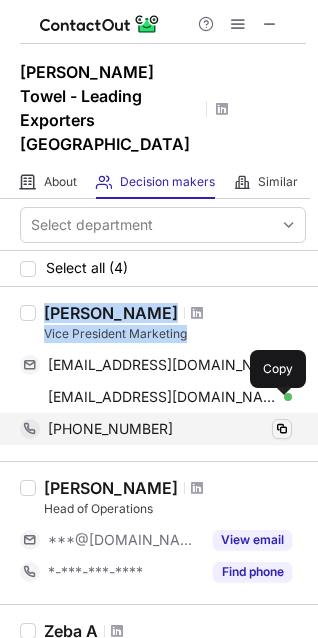 click at bounding box center [282, 429] 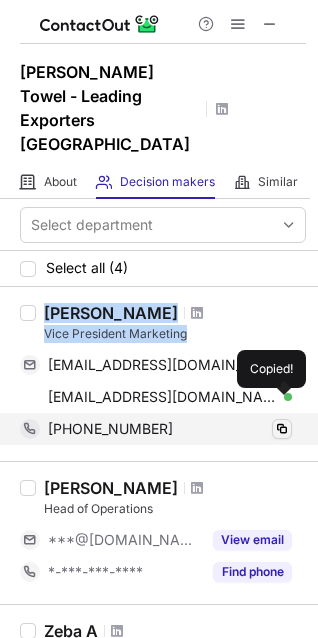 type 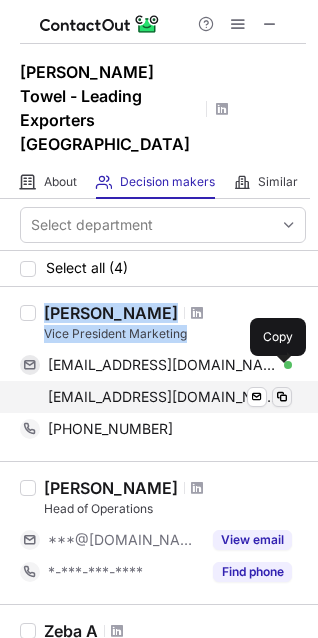 click at bounding box center (282, 397) 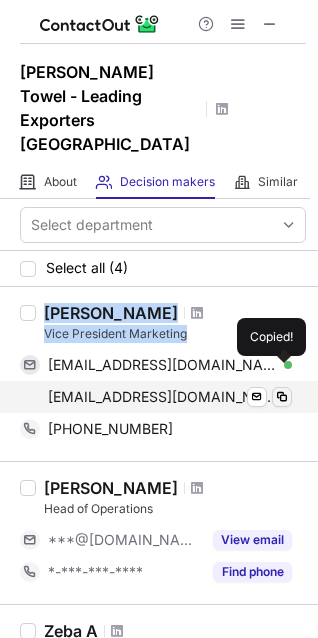 type 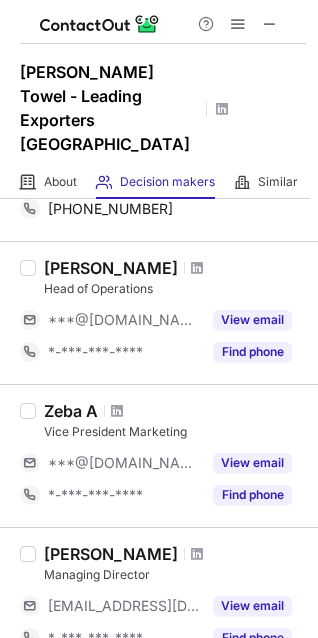 scroll, scrollTop: 222, scrollLeft: 0, axis: vertical 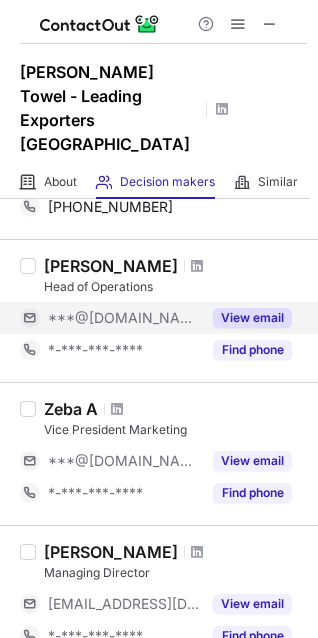 click on "View email" at bounding box center [252, 318] 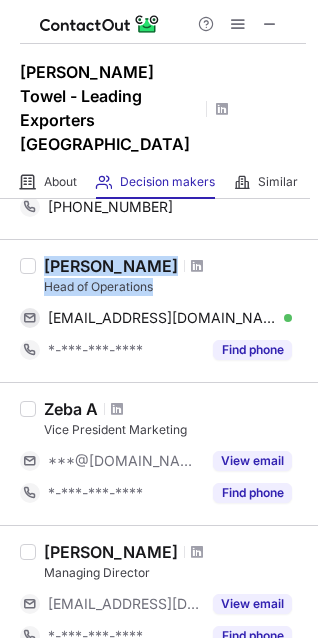 drag, startPoint x: 47, startPoint y: 239, endPoint x: 156, endPoint y: 259, distance: 110.81967 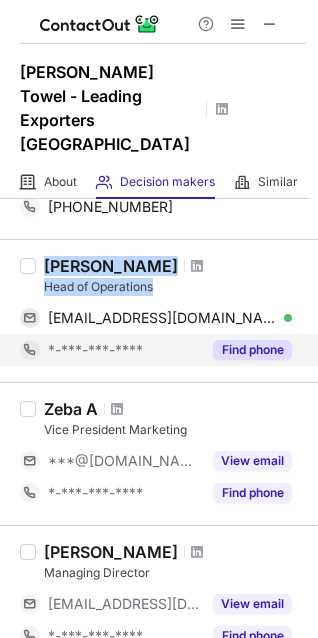 click on "Find phone" at bounding box center (252, 350) 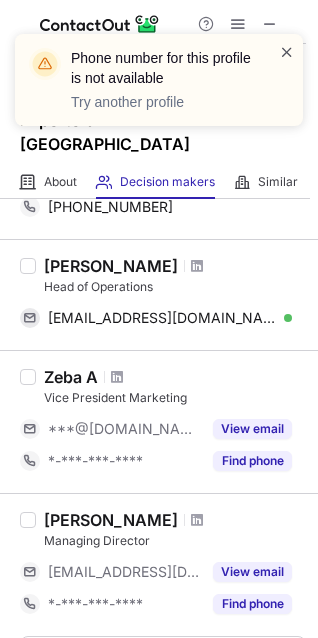 click at bounding box center (287, 52) 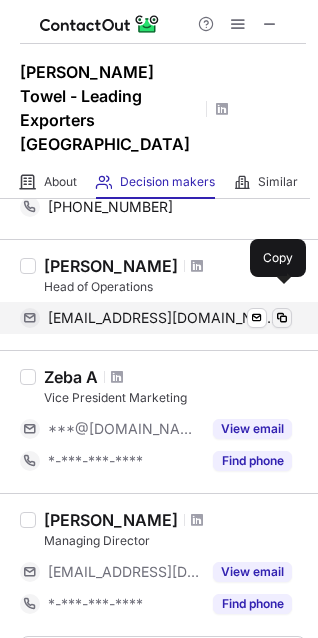 click at bounding box center [282, 318] 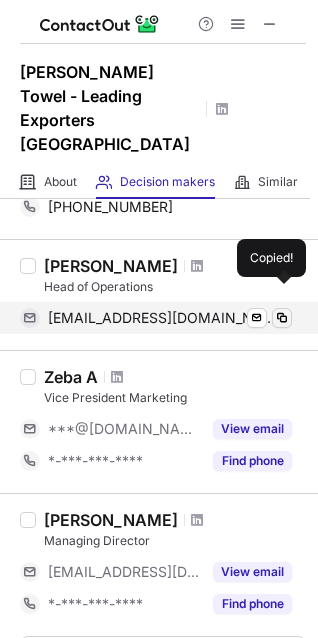type 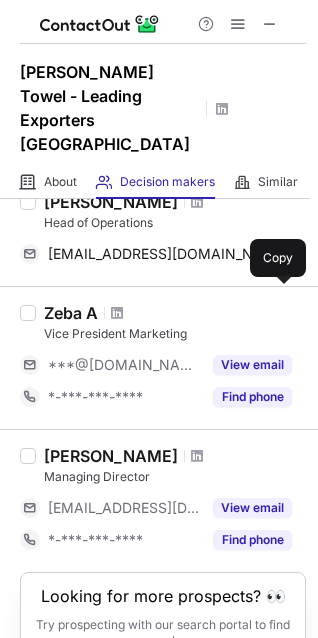 scroll, scrollTop: 364, scrollLeft: 0, axis: vertical 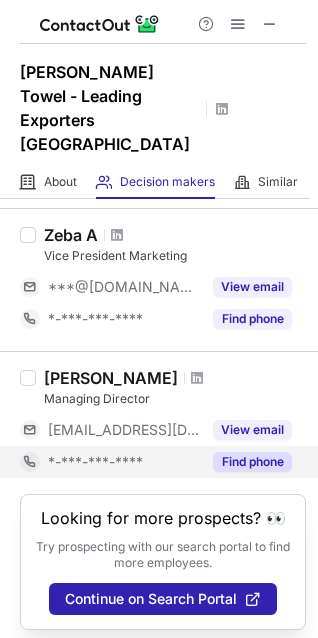 click on "Find phone" at bounding box center [252, 462] 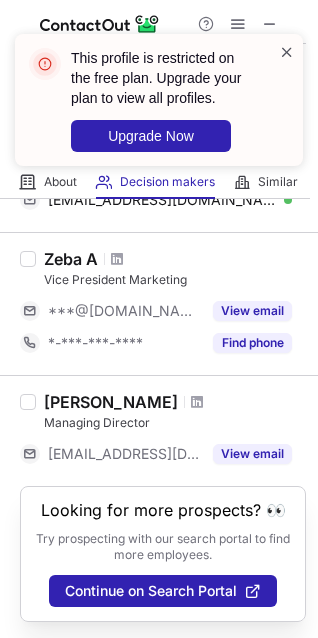 scroll, scrollTop: 332, scrollLeft: 0, axis: vertical 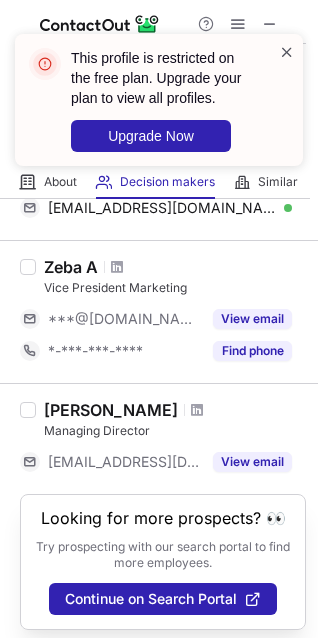 click at bounding box center [287, 52] 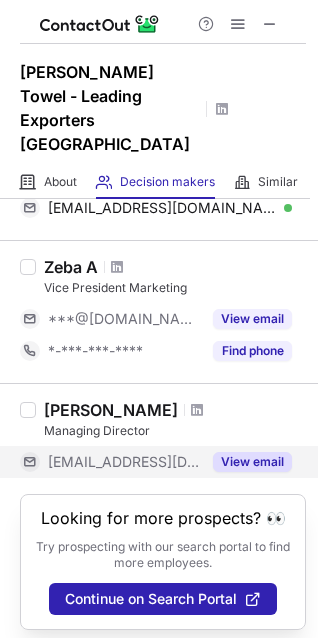 click on "View email" at bounding box center (252, 462) 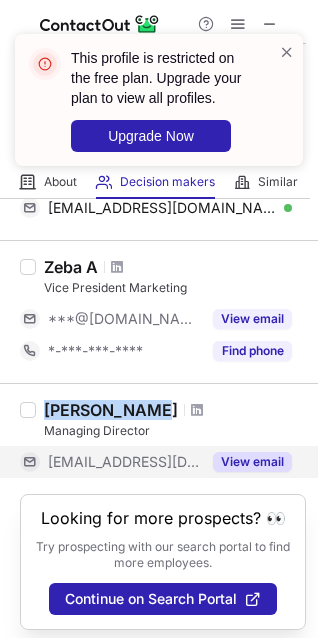 drag, startPoint x: 43, startPoint y: 387, endPoint x: 152, endPoint y: 385, distance: 109.01835 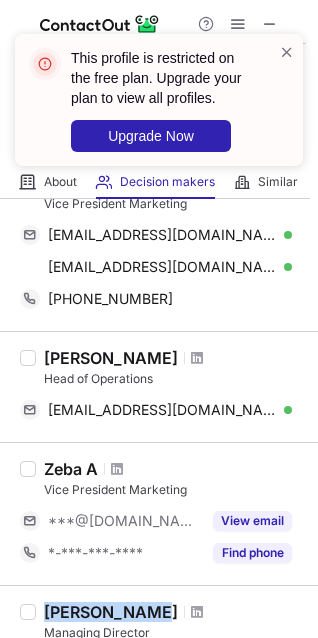 scroll, scrollTop: 0, scrollLeft: 0, axis: both 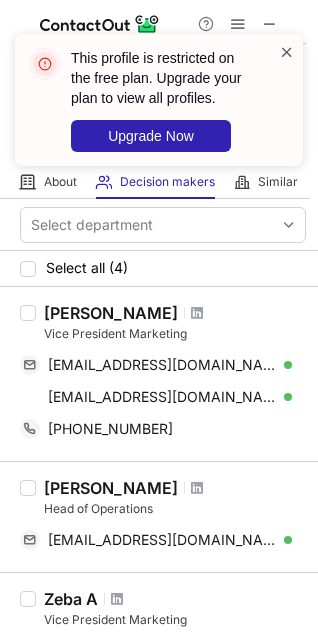 click at bounding box center [287, 52] 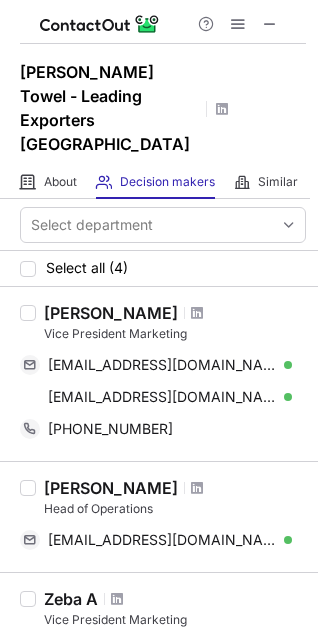 click on "[PERSON_NAME] Towel - Leading Exporters [GEOGRAPHIC_DATA]" at bounding box center [110, 108] 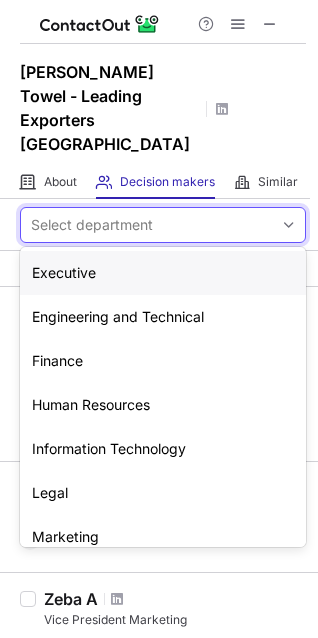 click at bounding box center (289, 225) 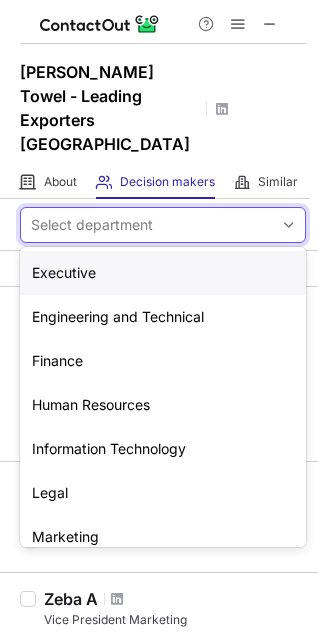 click on "Select department" at bounding box center [92, 225] 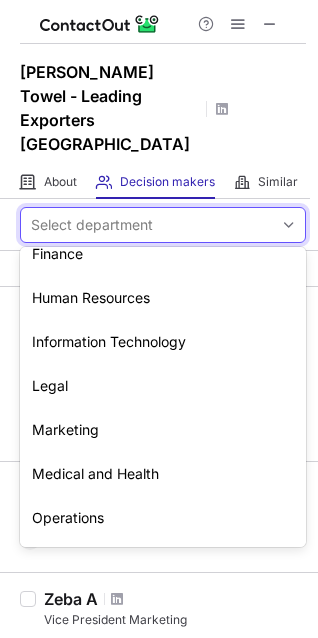 scroll, scrollTop: 148, scrollLeft: 0, axis: vertical 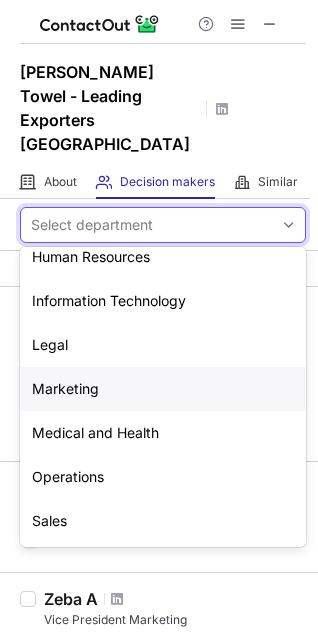click on "Marketing" at bounding box center [163, 389] 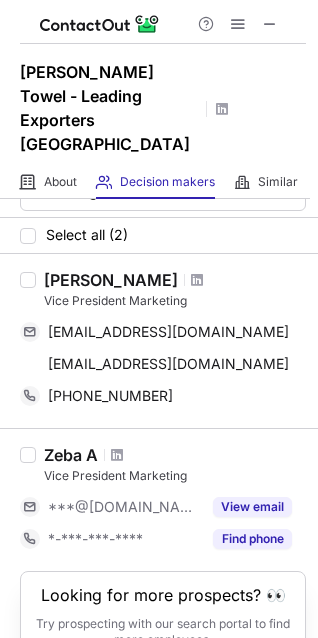 scroll, scrollTop: 35, scrollLeft: 0, axis: vertical 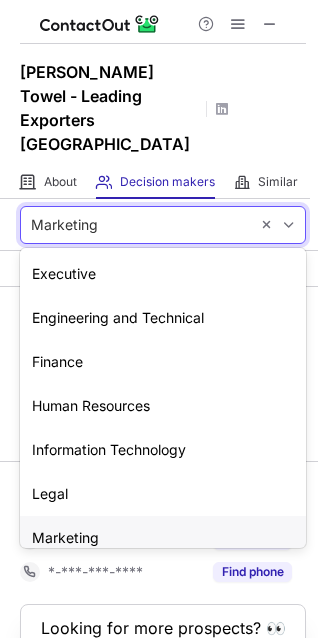 click at bounding box center (289, 225) 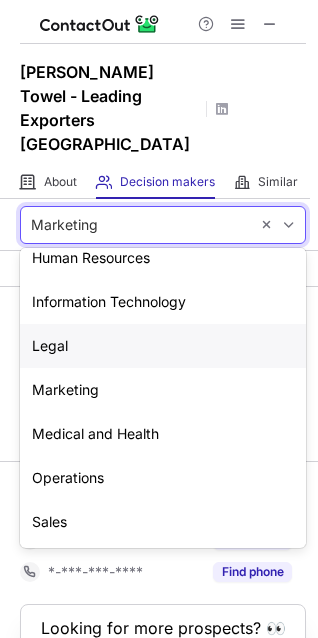scroll, scrollTop: 0, scrollLeft: 0, axis: both 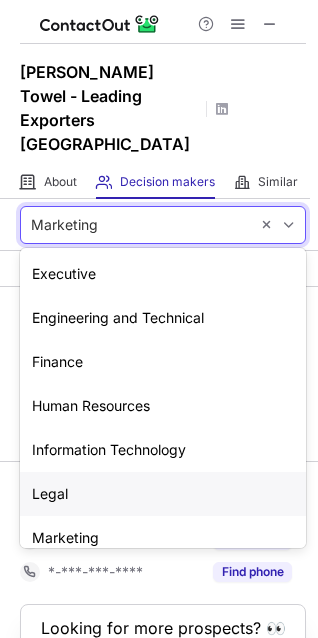 click on "Legal" at bounding box center (163, 494) 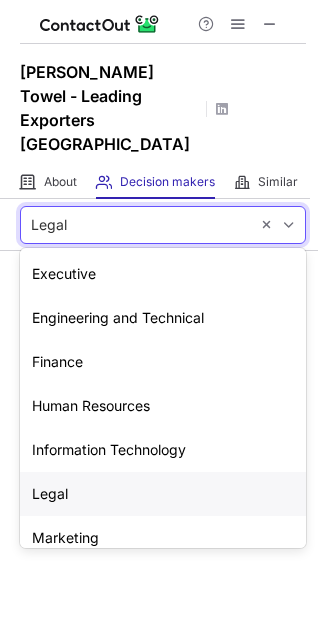 click on "Legal" at bounding box center (135, 225) 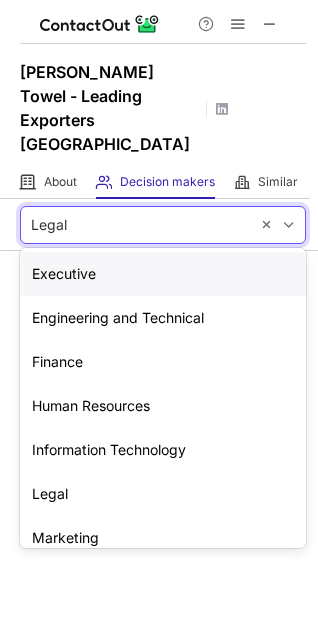click on "Executive" at bounding box center (163, 274) 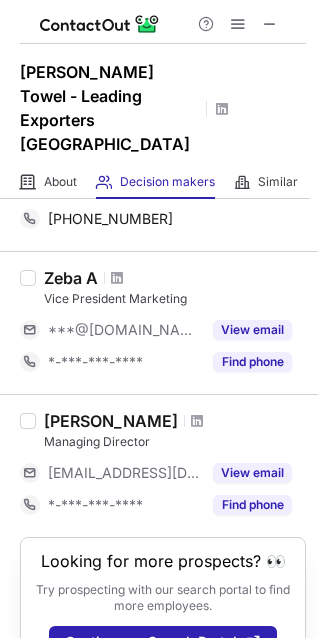 scroll, scrollTop: 254, scrollLeft: 0, axis: vertical 